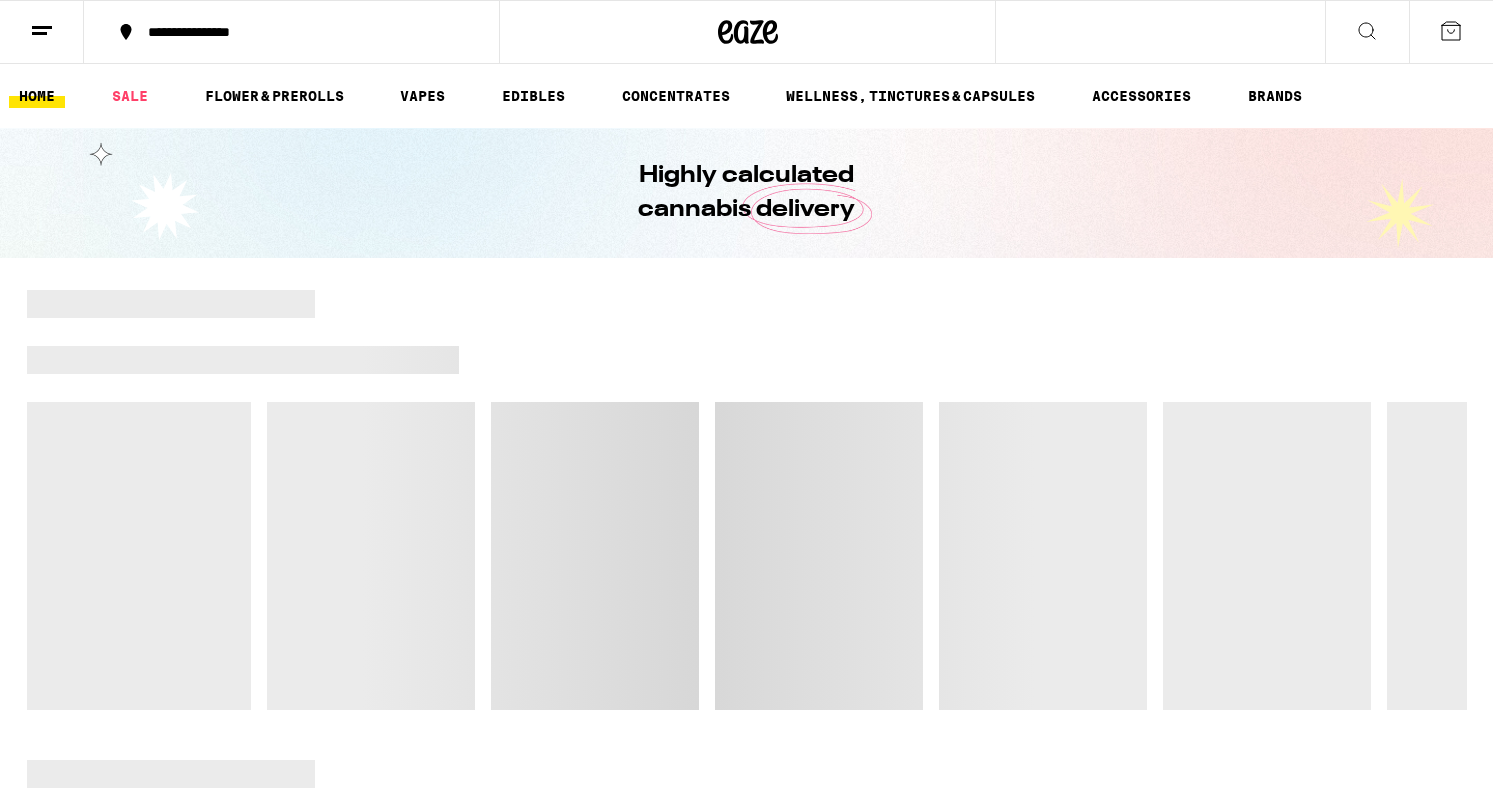 scroll, scrollTop: 0, scrollLeft: 0, axis: both 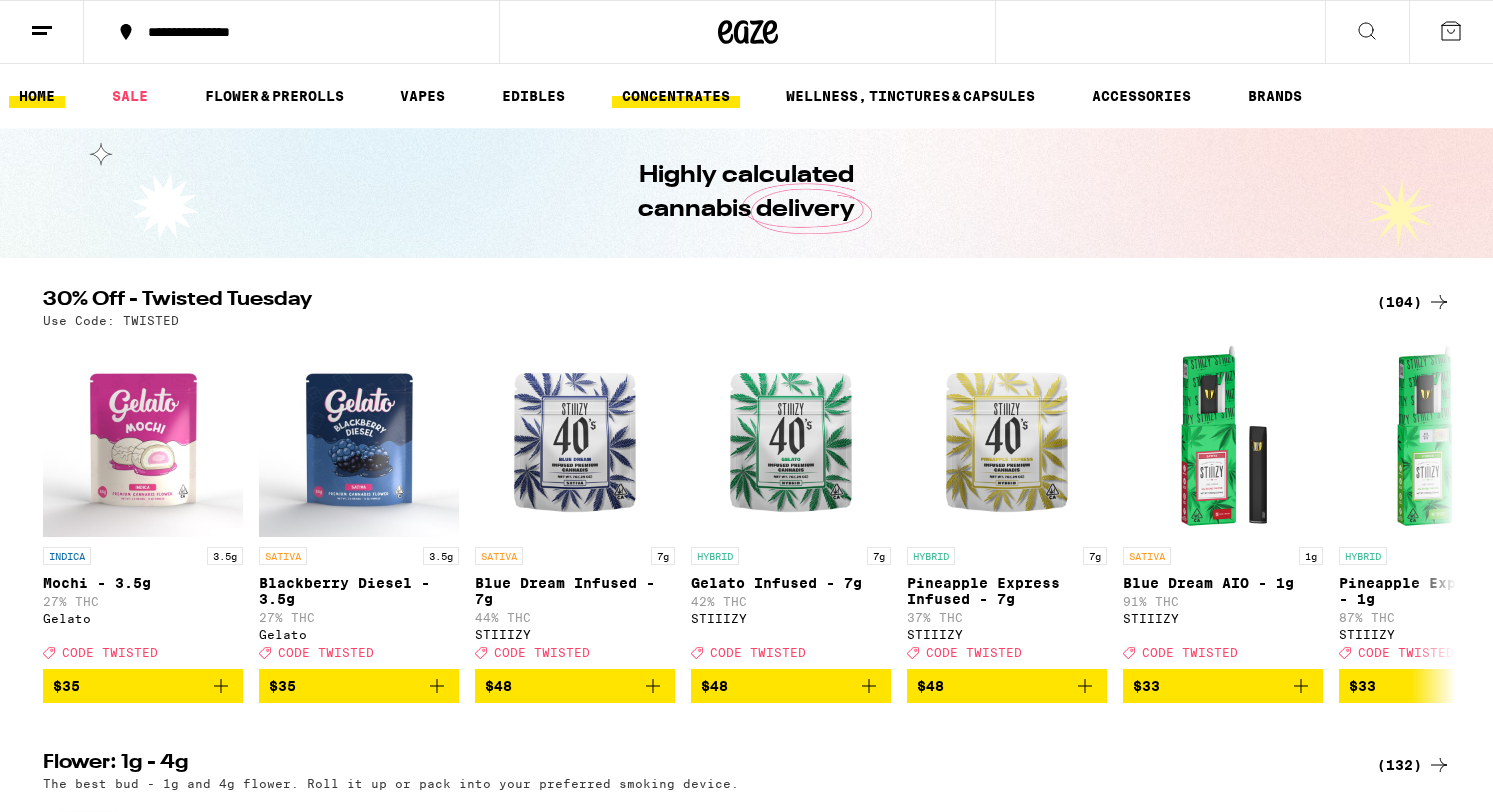 click on "CONCENTRATES" at bounding box center (676, 96) 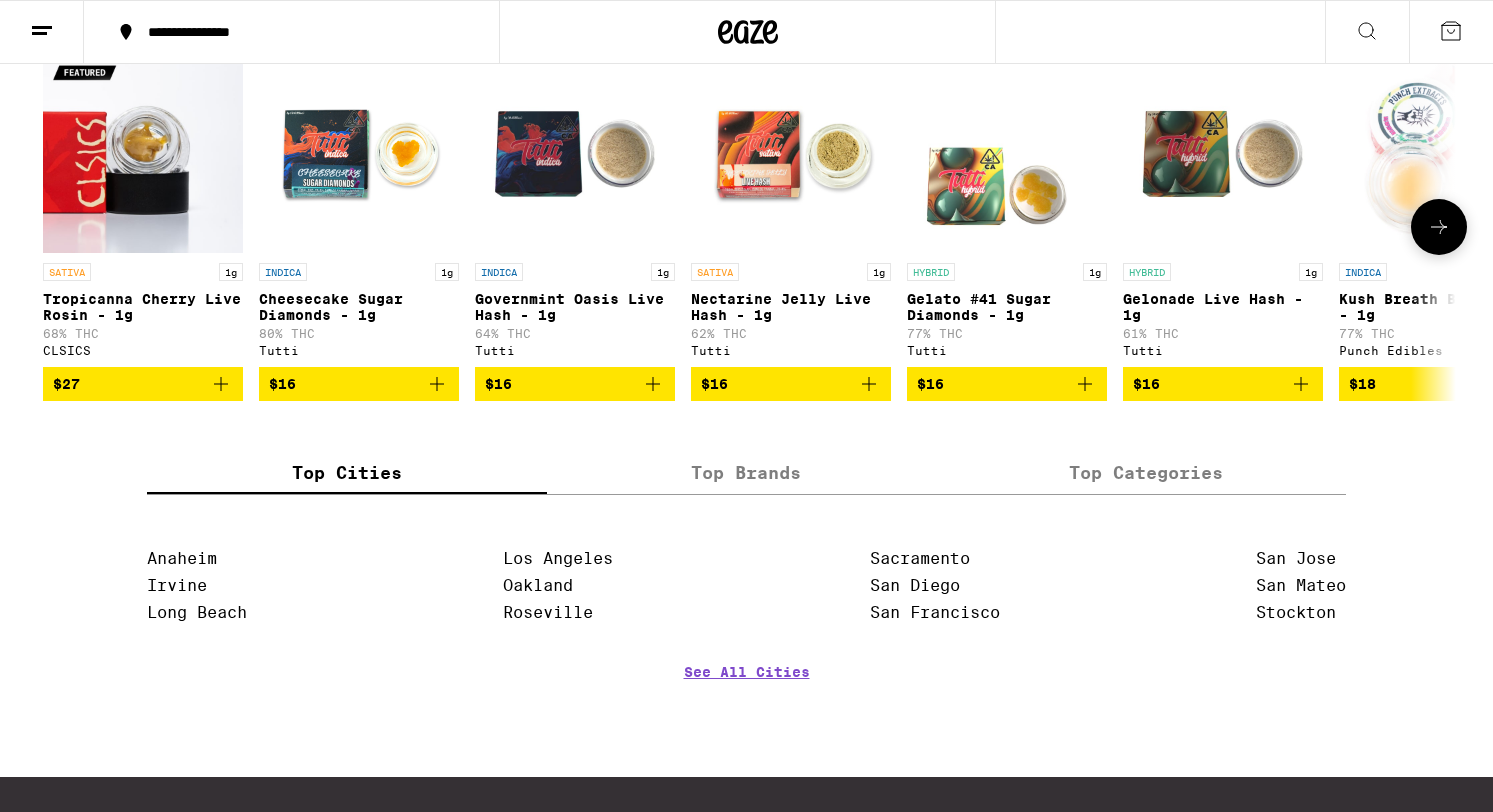 scroll, scrollTop: 0, scrollLeft: 0, axis: both 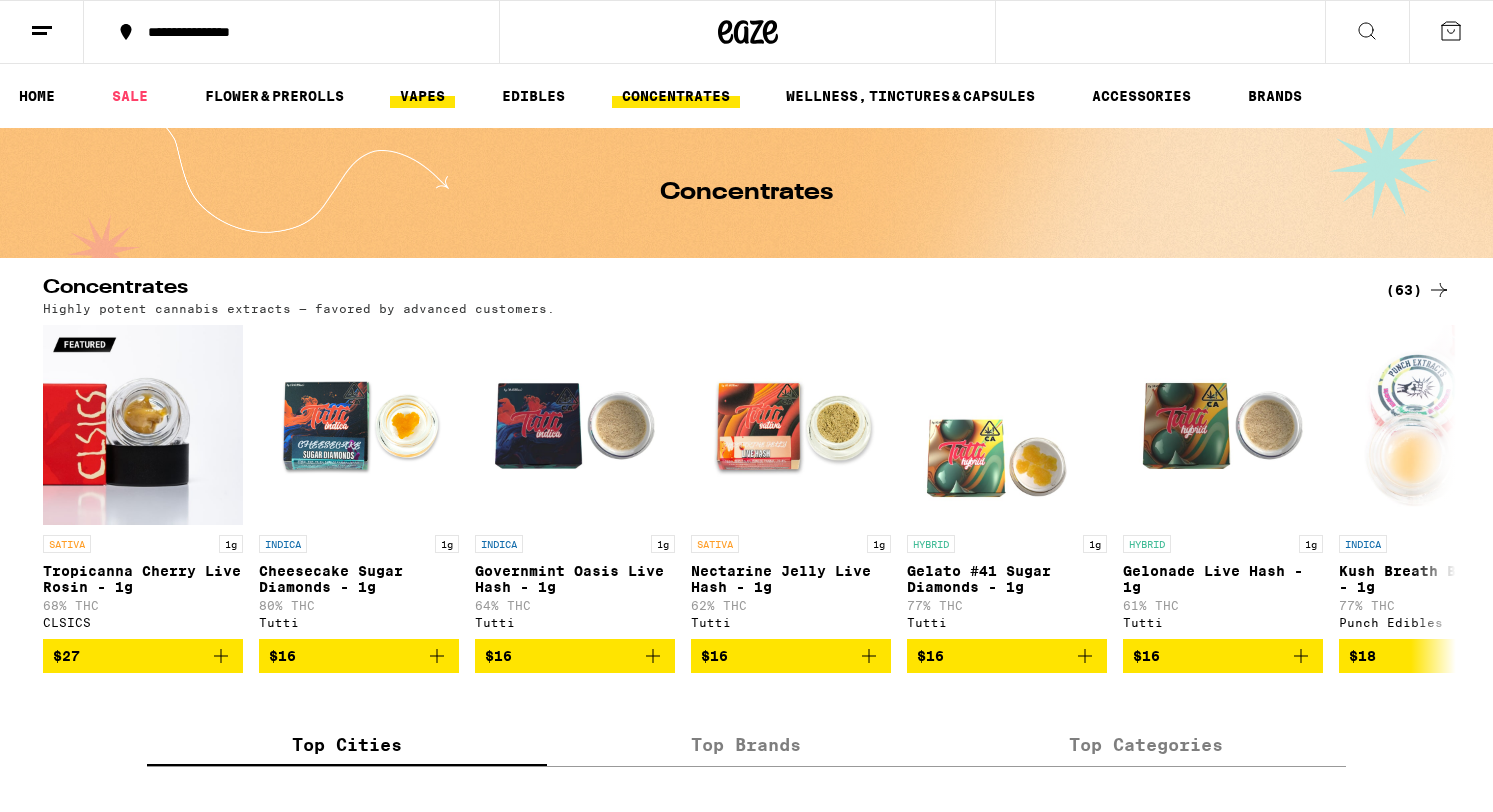 click on "VAPES" at bounding box center (422, 96) 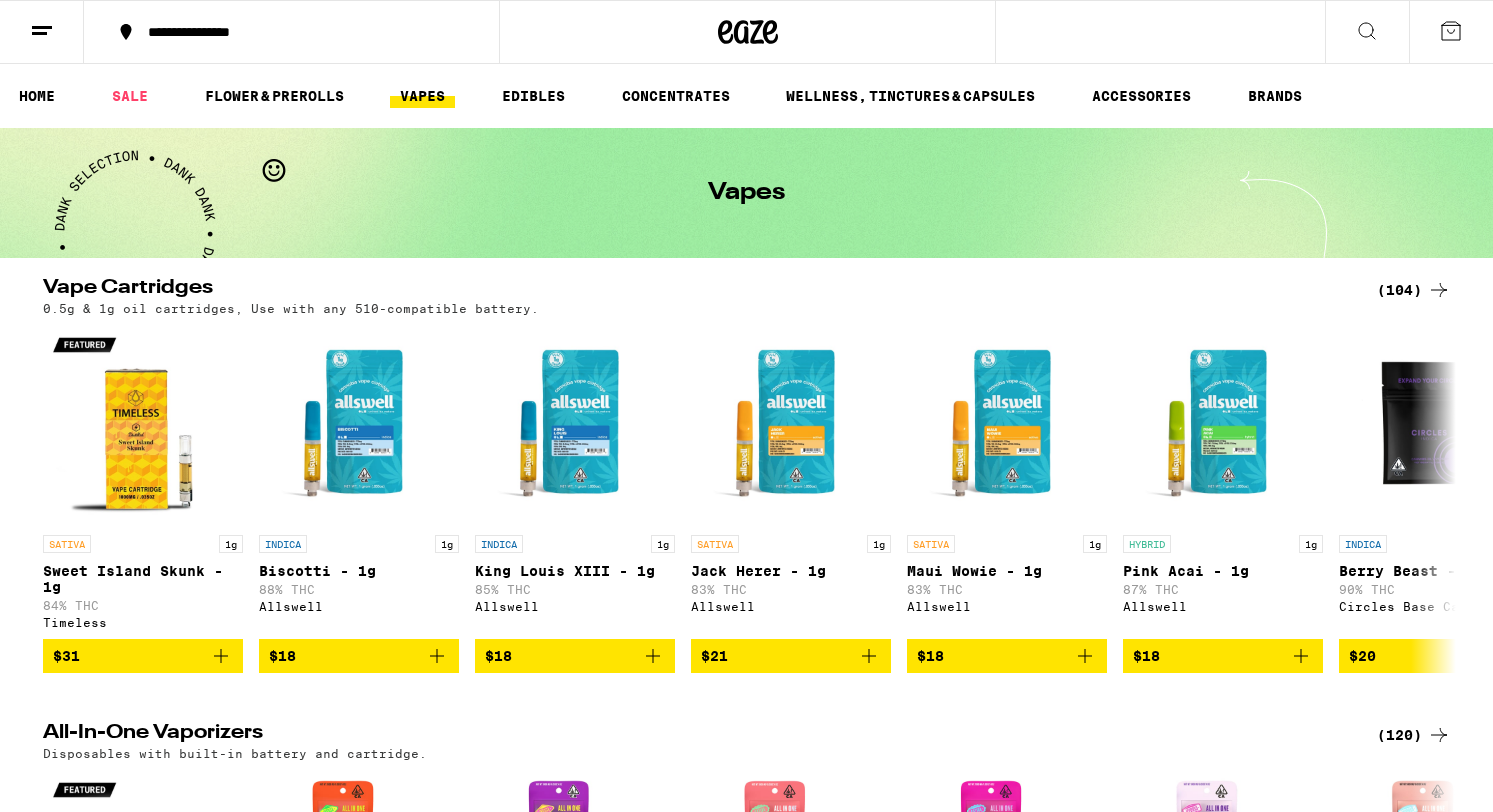 click 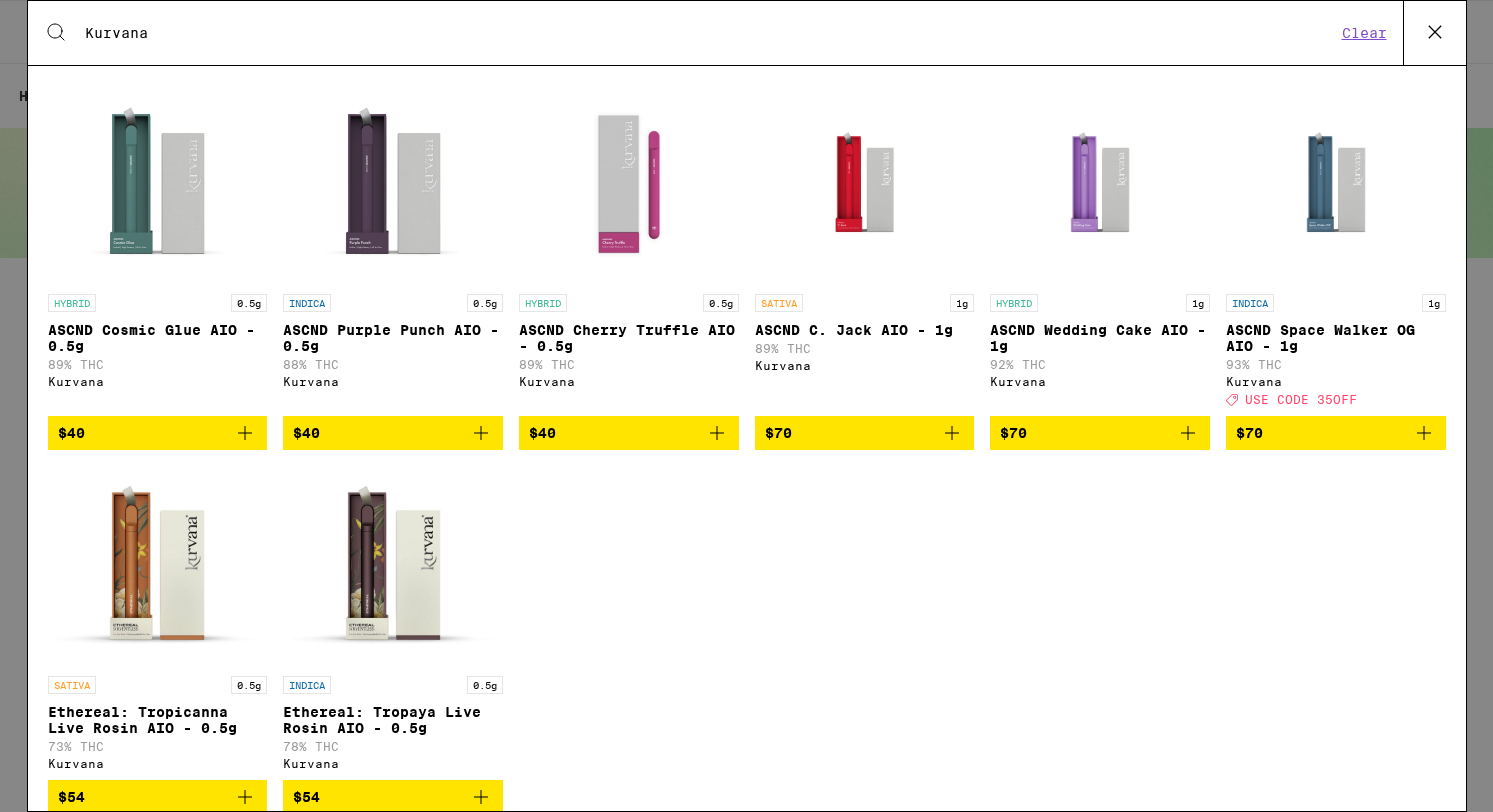 scroll, scrollTop: 332, scrollLeft: 0, axis: vertical 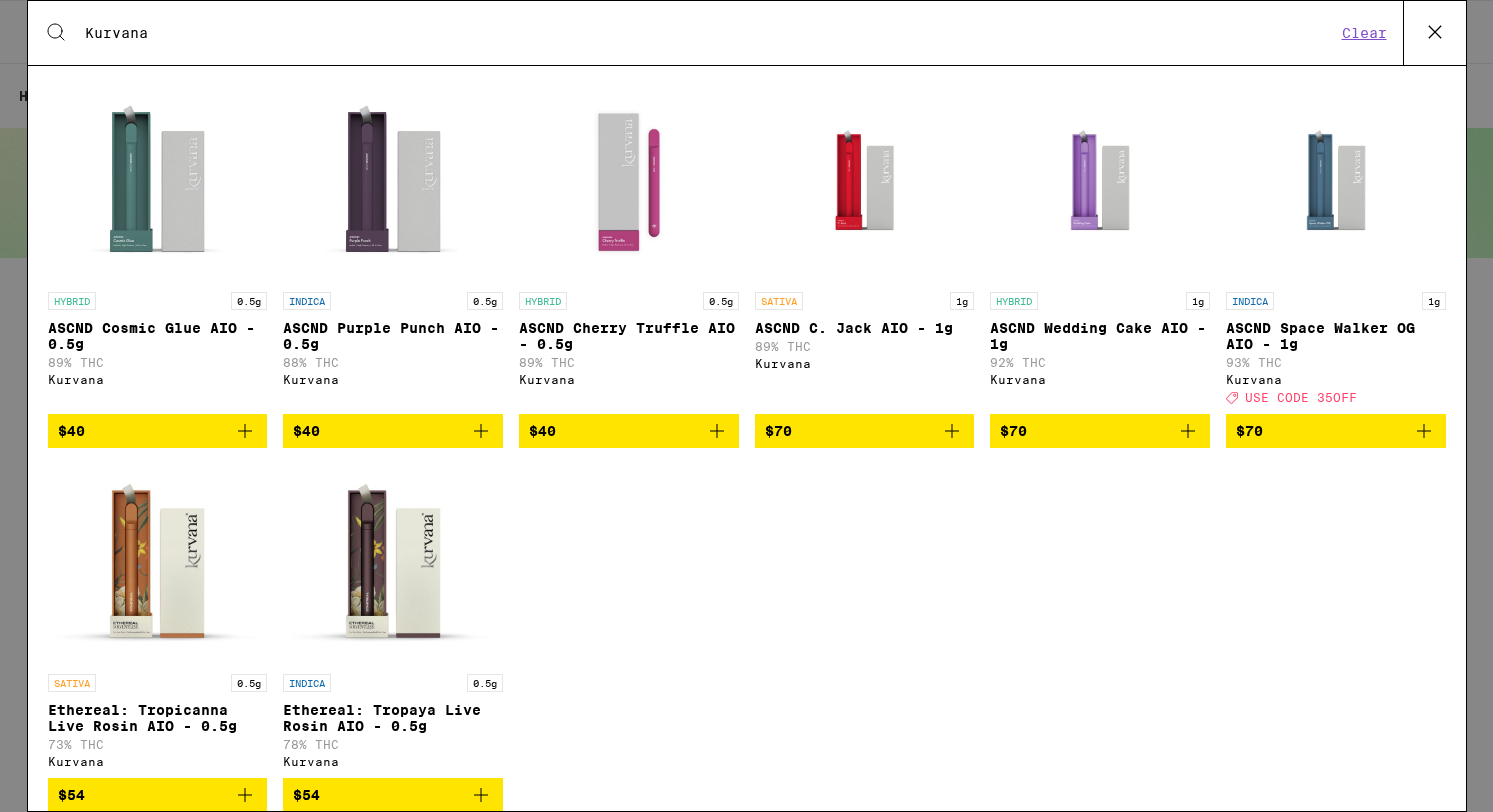 type on "Kurvana" 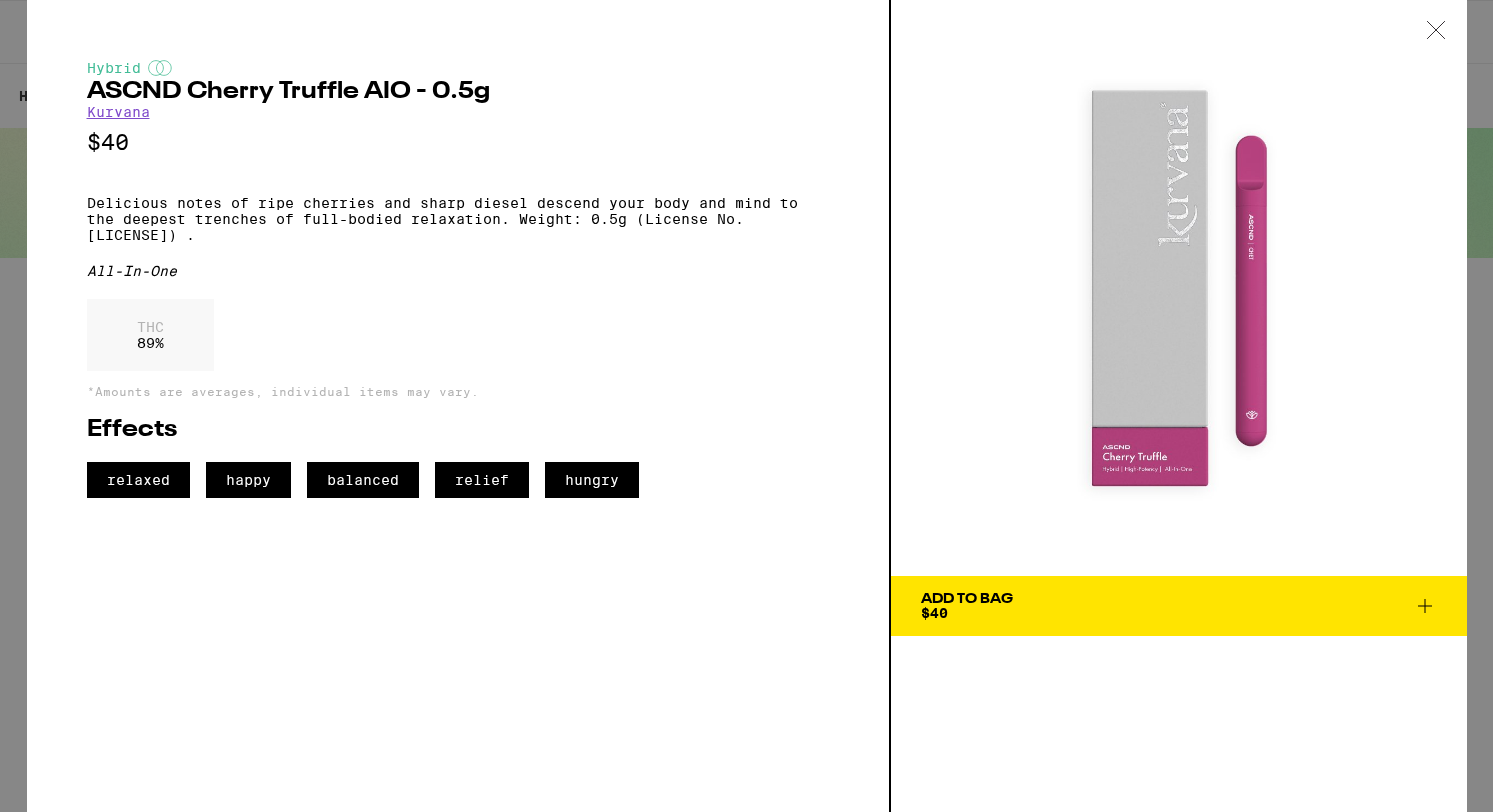 scroll, scrollTop: 0, scrollLeft: 0, axis: both 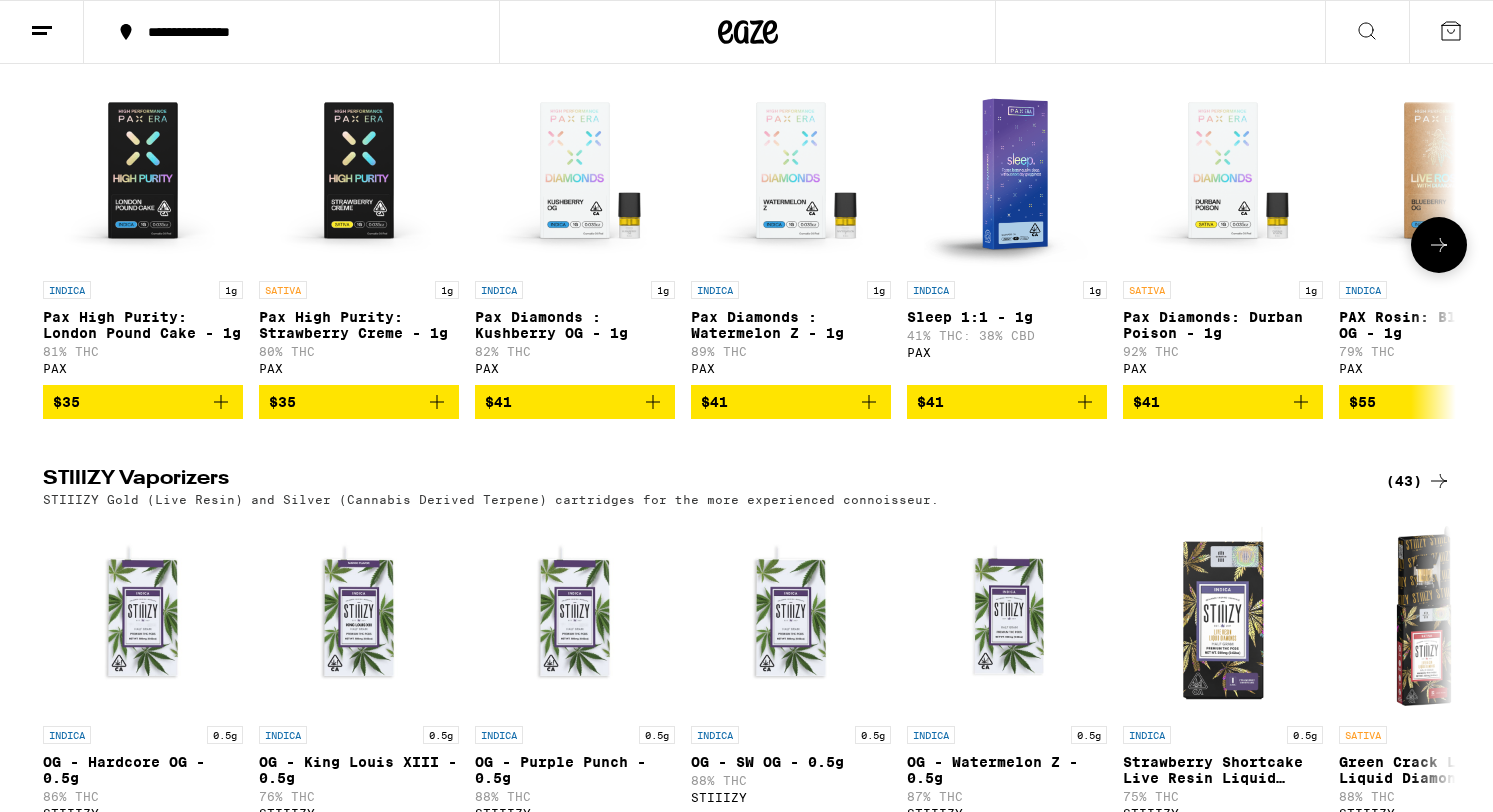 click 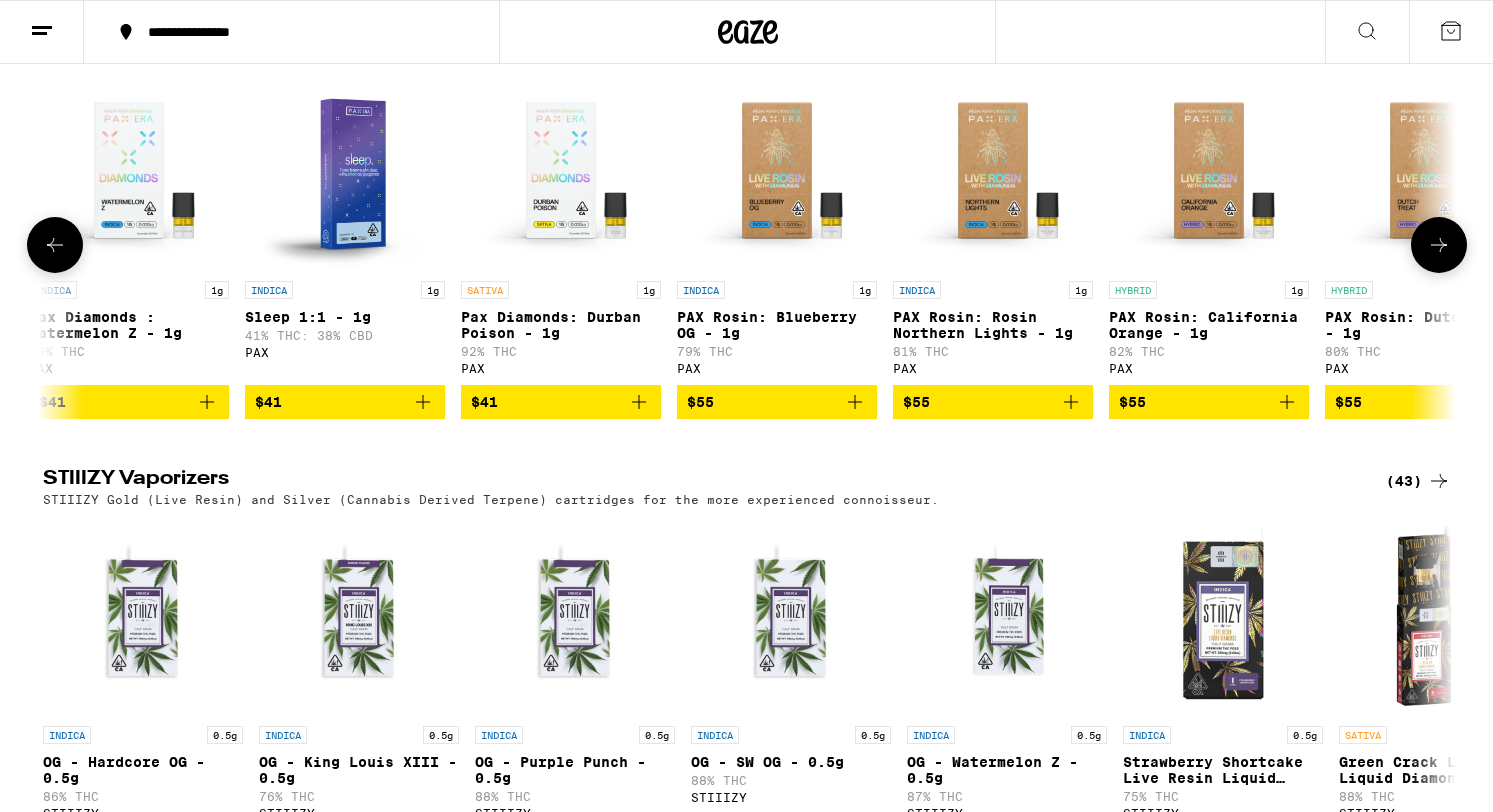 scroll, scrollTop: 0, scrollLeft: 752, axis: horizontal 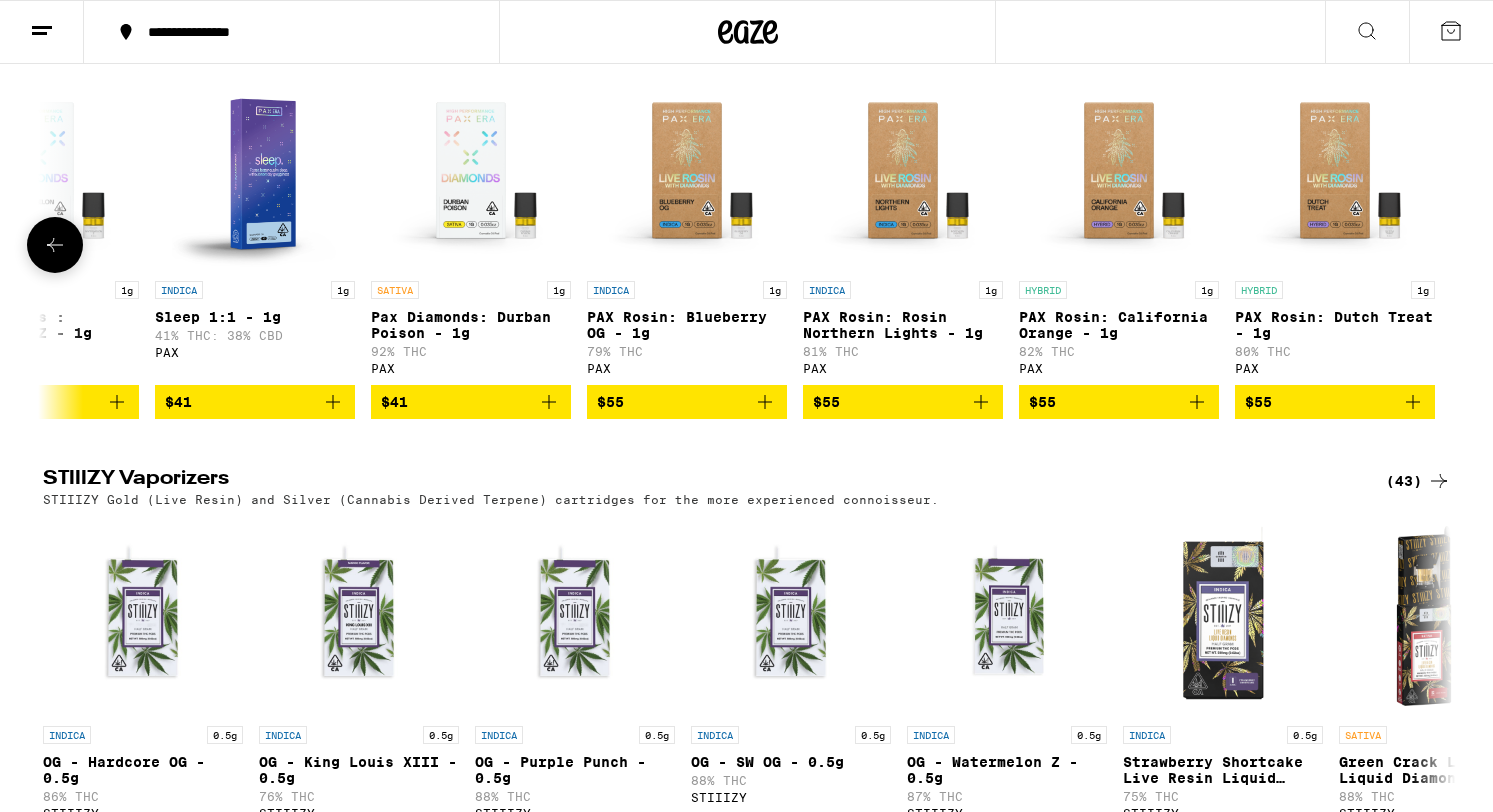click at bounding box center [1439, 245] 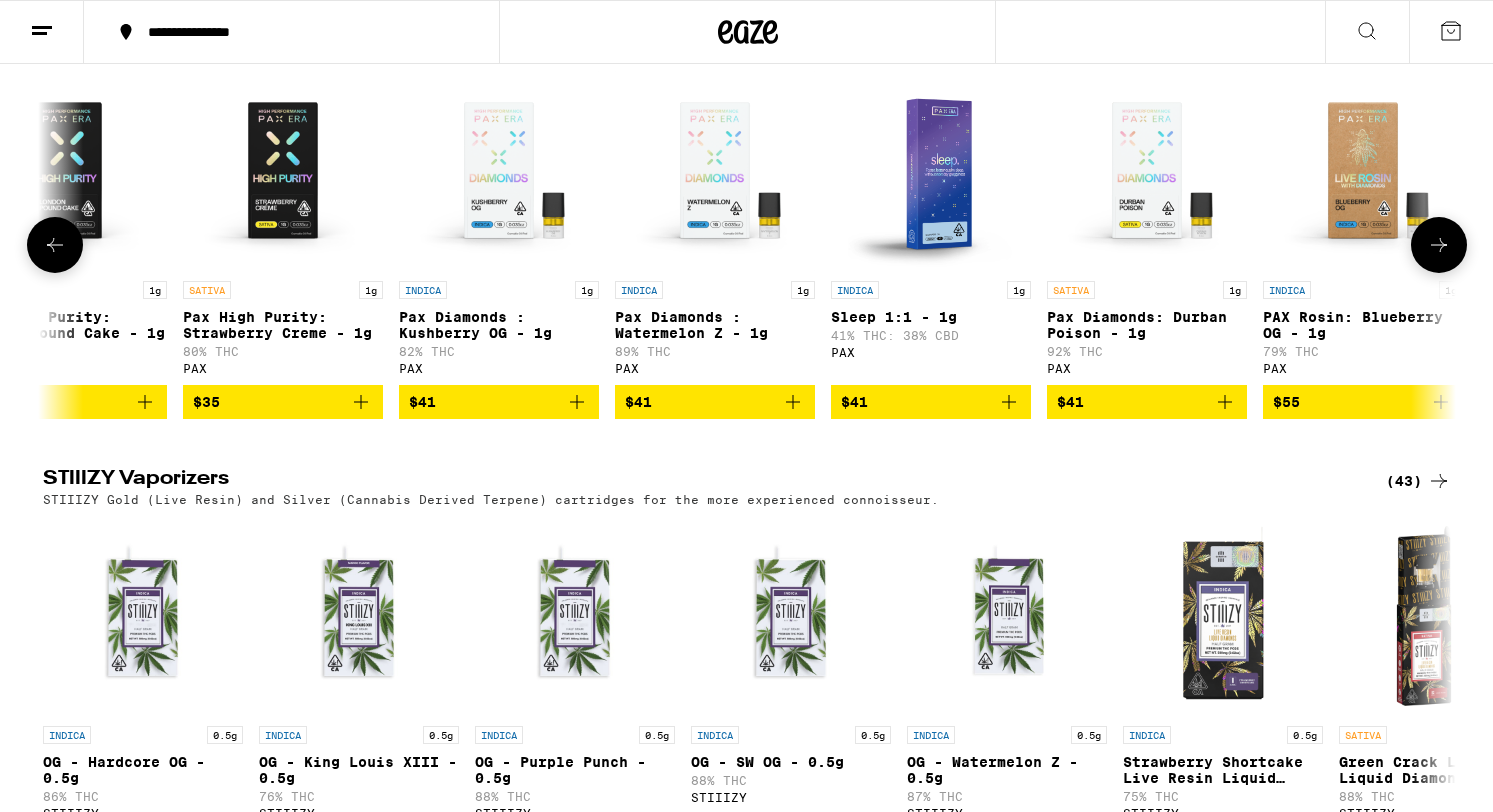 scroll, scrollTop: 0, scrollLeft: 0, axis: both 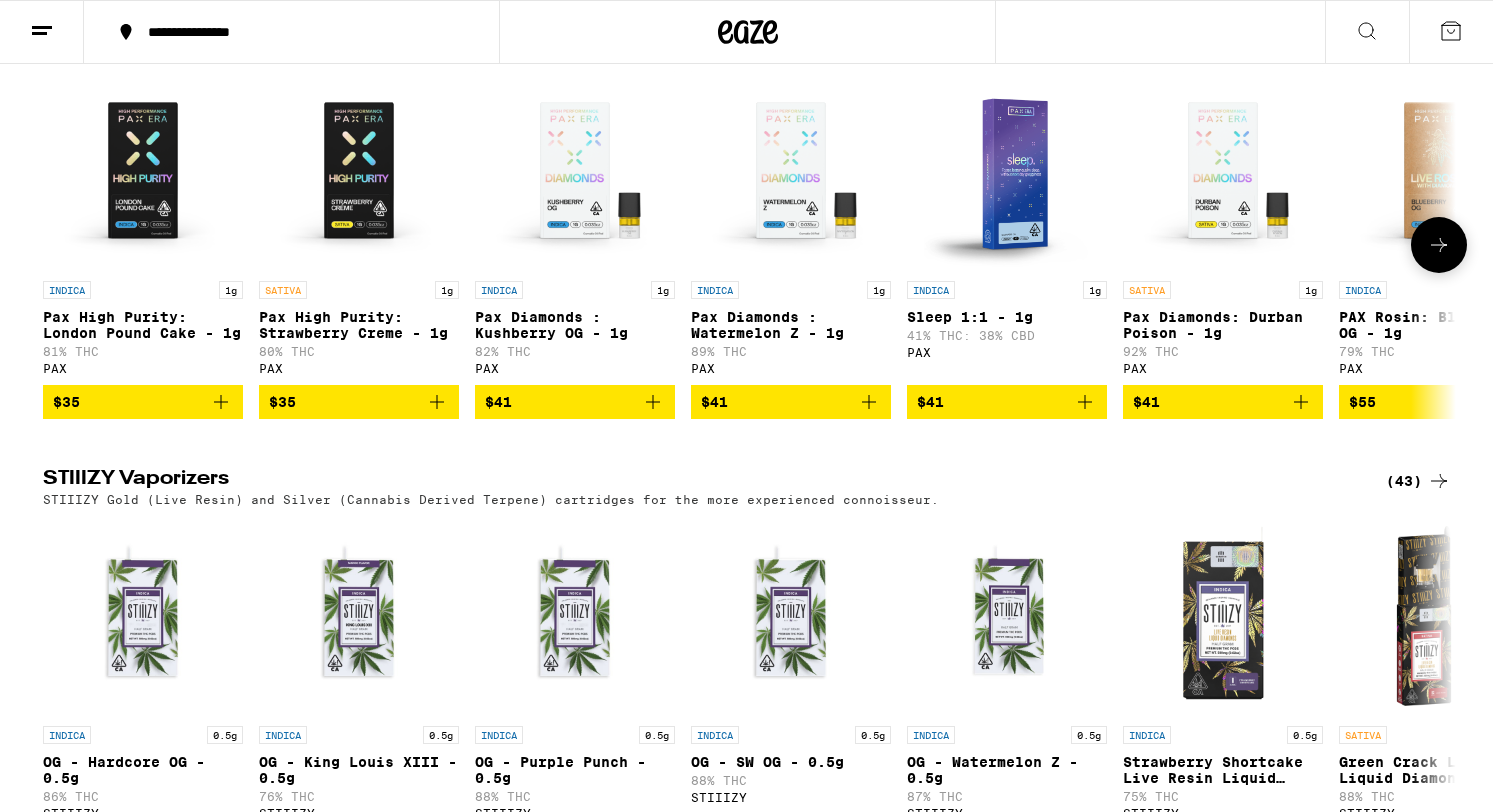 click at bounding box center [359, 171] 